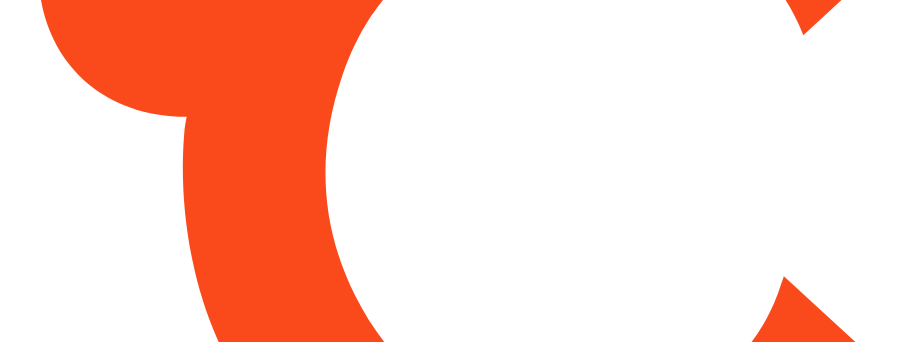 scroll, scrollTop: 0, scrollLeft: 0, axis: both 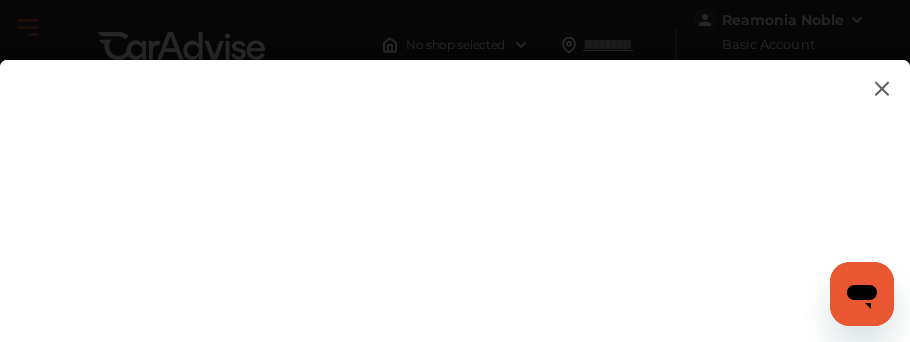 type on "**********" 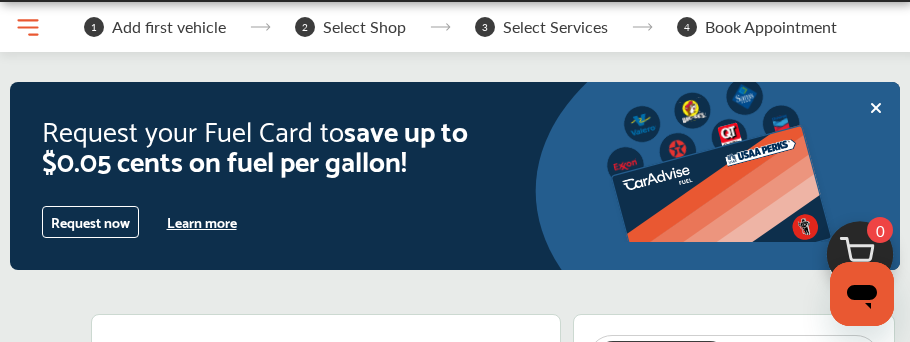 scroll, scrollTop: 134, scrollLeft: 0, axis: vertical 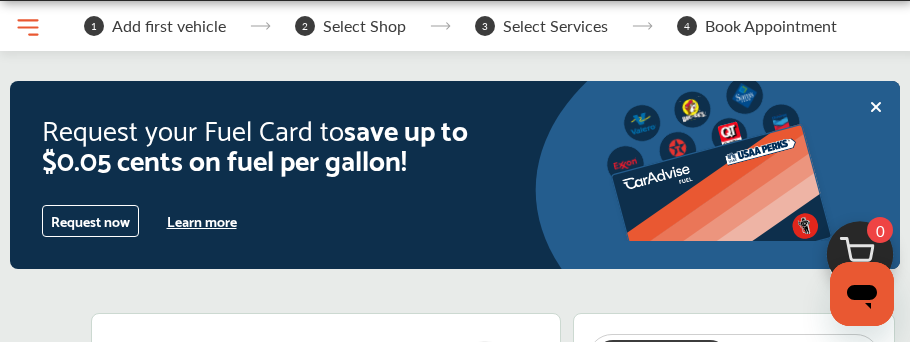 click 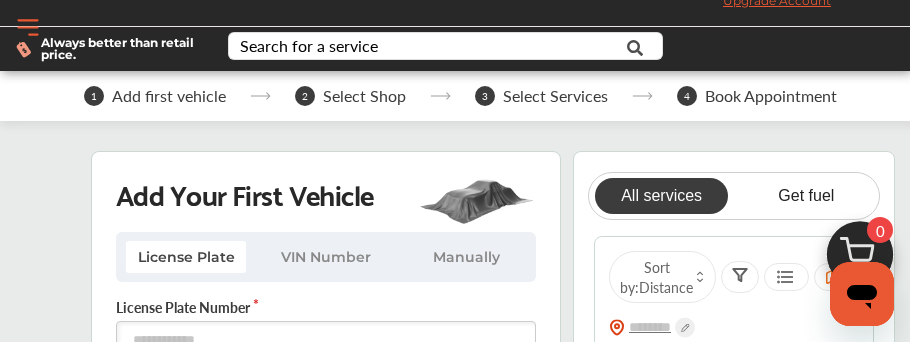 scroll, scrollTop: 0, scrollLeft: 0, axis: both 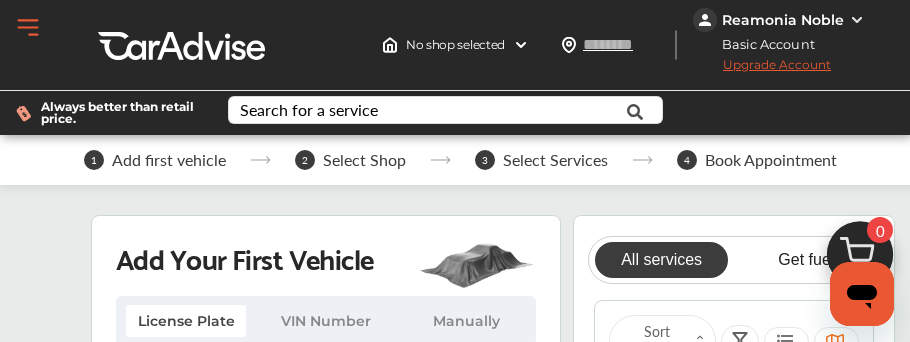 click on "Open Menu" at bounding box center (28, 28) 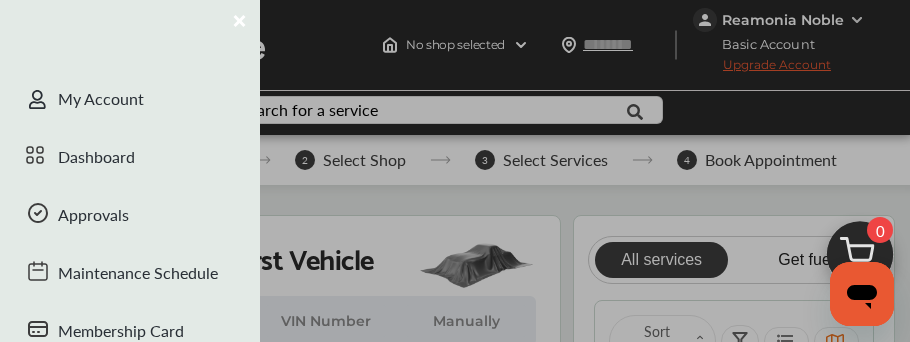 scroll, scrollTop: 0, scrollLeft: 0, axis: both 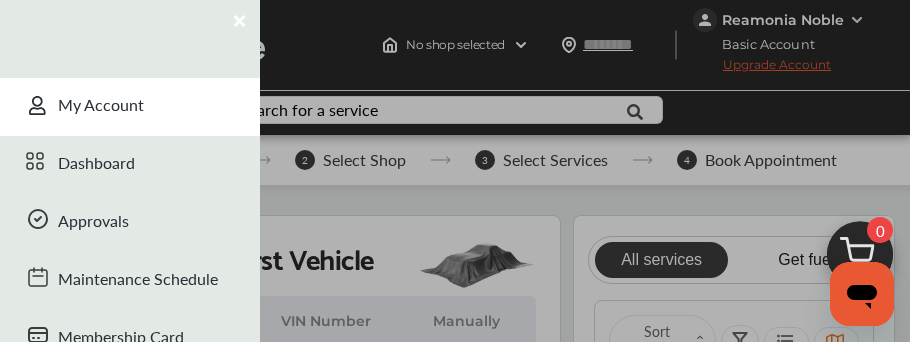 click on "My Account" at bounding box center [130, 107] 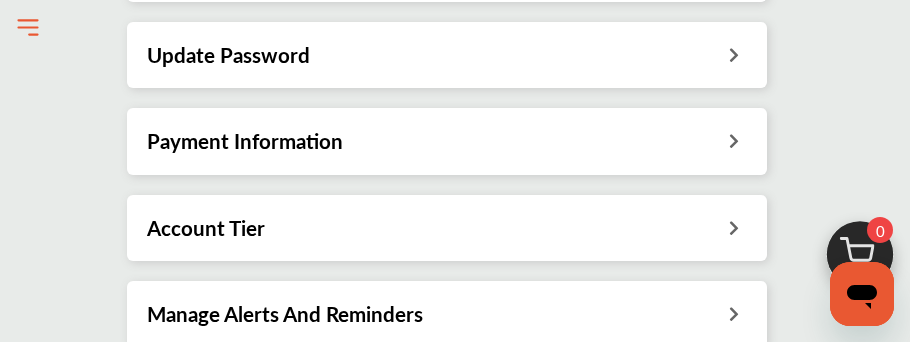 scroll, scrollTop: 370, scrollLeft: 0, axis: vertical 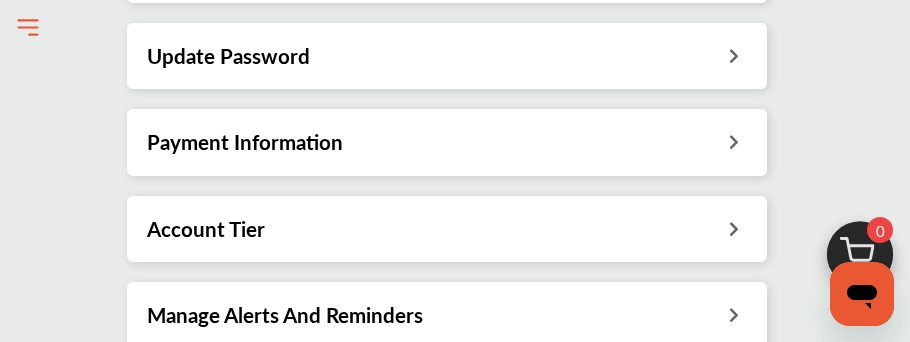 click at bounding box center [733, 139] 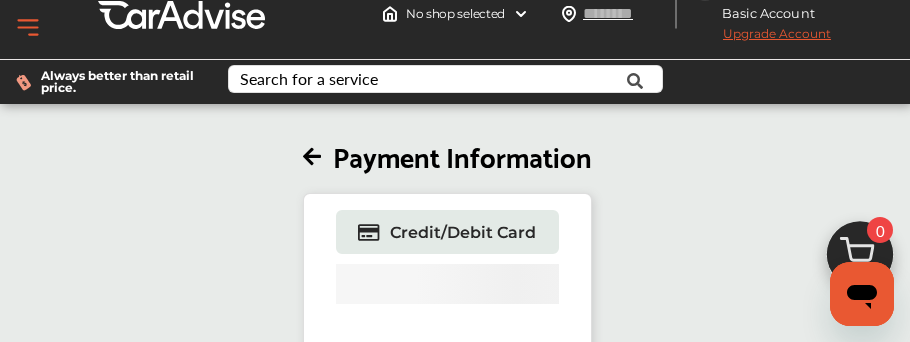 scroll, scrollTop: 0, scrollLeft: 0, axis: both 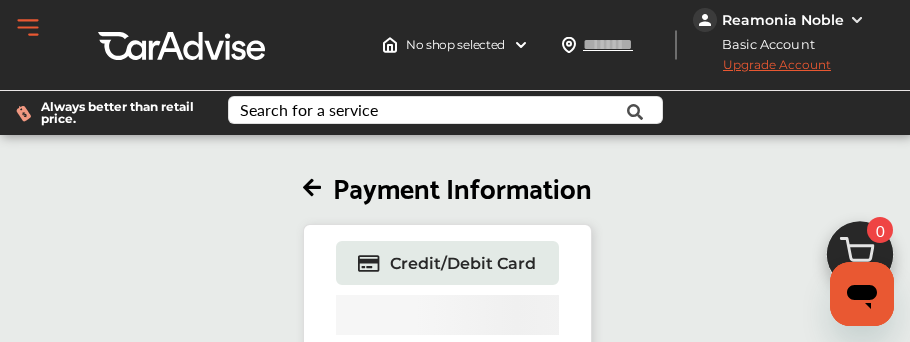 click on "Open Menu" at bounding box center (28, 28) 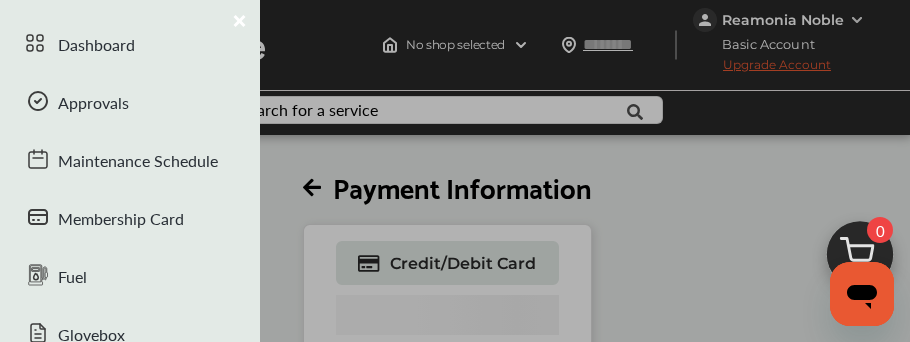 scroll, scrollTop: 139, scrollLeft: 0, axis: vertical 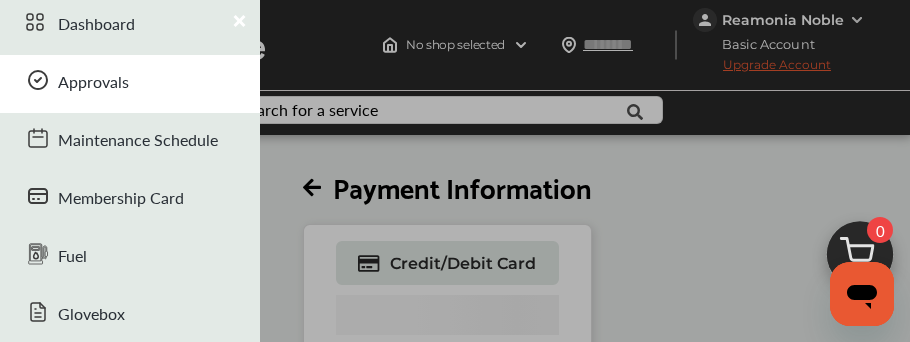 click on "Approvals" at bounding box center [130, 84] 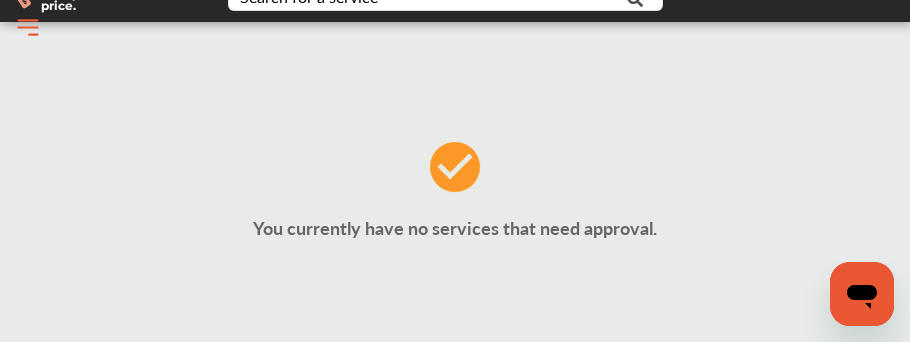 scroll, scrollTop: 0, scrollLeft: 0, axis: both 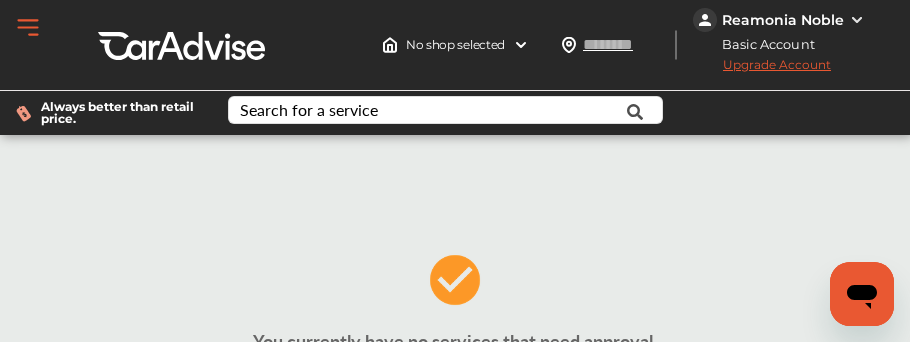 click on "Open Menu" at bounding box center (28, 28) 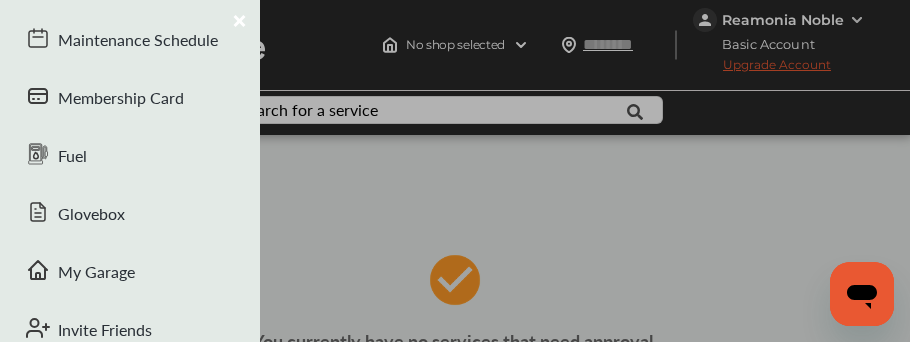 scroll, scrollTop: 243, scrollLeft: 0, axis: vertical 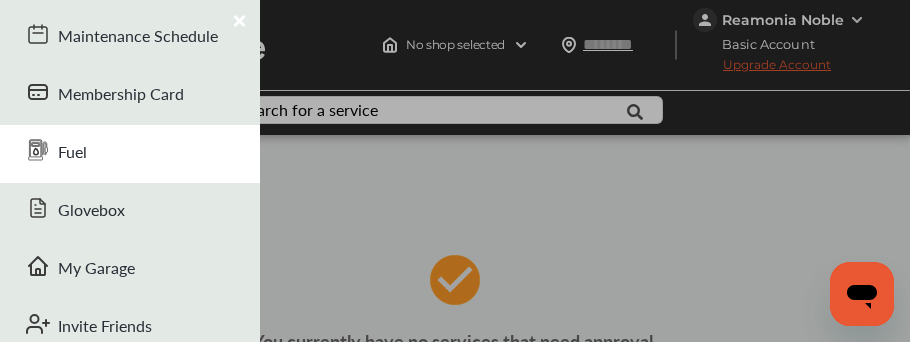 click on "Fuel" at bounding box center [130, 154] 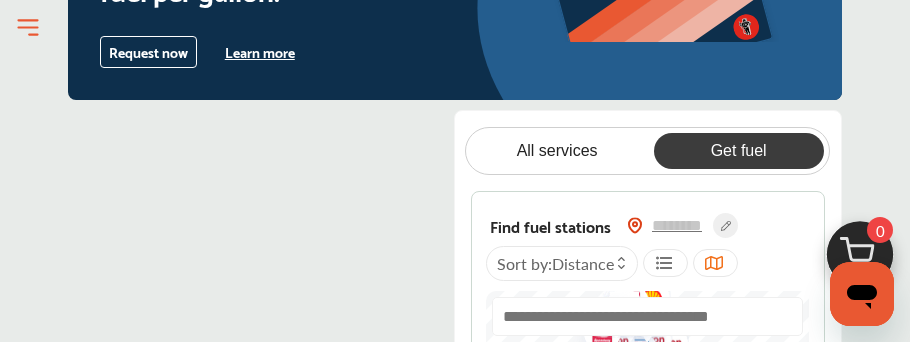 scroll, scrollTop: 262, scrollLeft: 0, axis: vertical 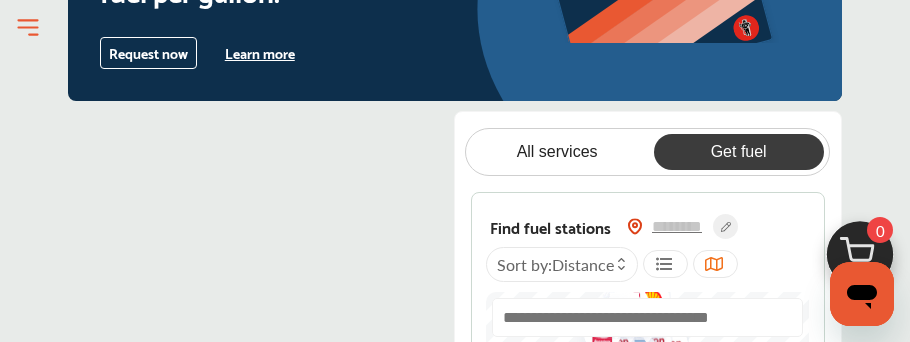click on "Open Menu" at bounding box center [28, 28] 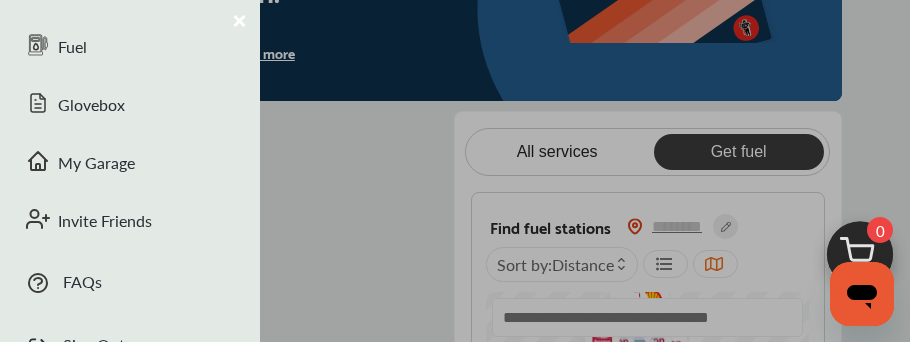 scroll, scrollTop: 387, scrollLeft: 0, axis: vertical 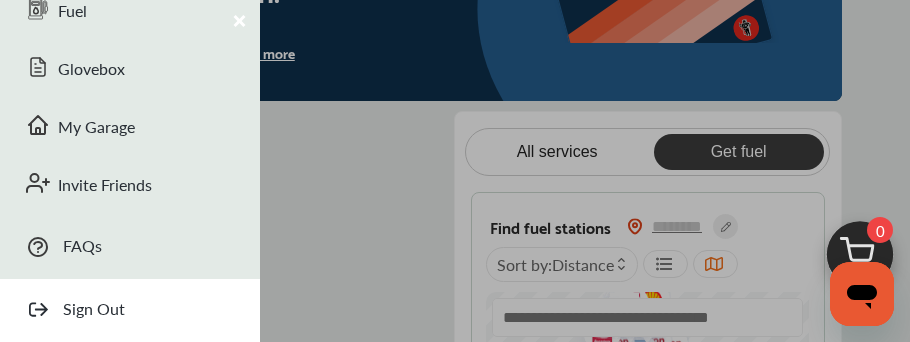 click on "Sign Out" at bounding box center (94, 298) 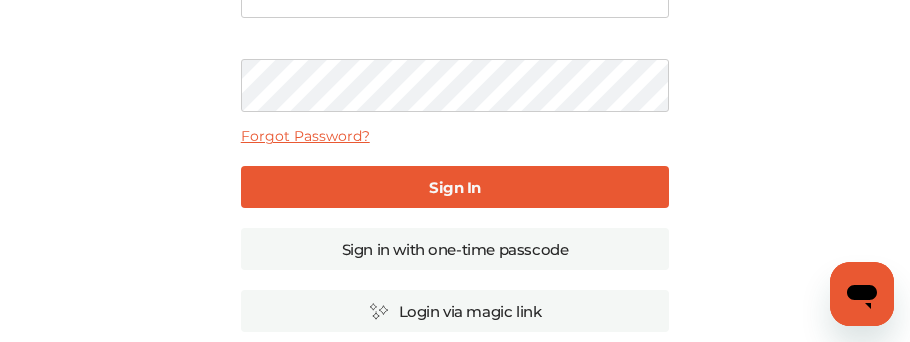 scroll, scrollTop: 0, scrollLeft: 0, axis: both 